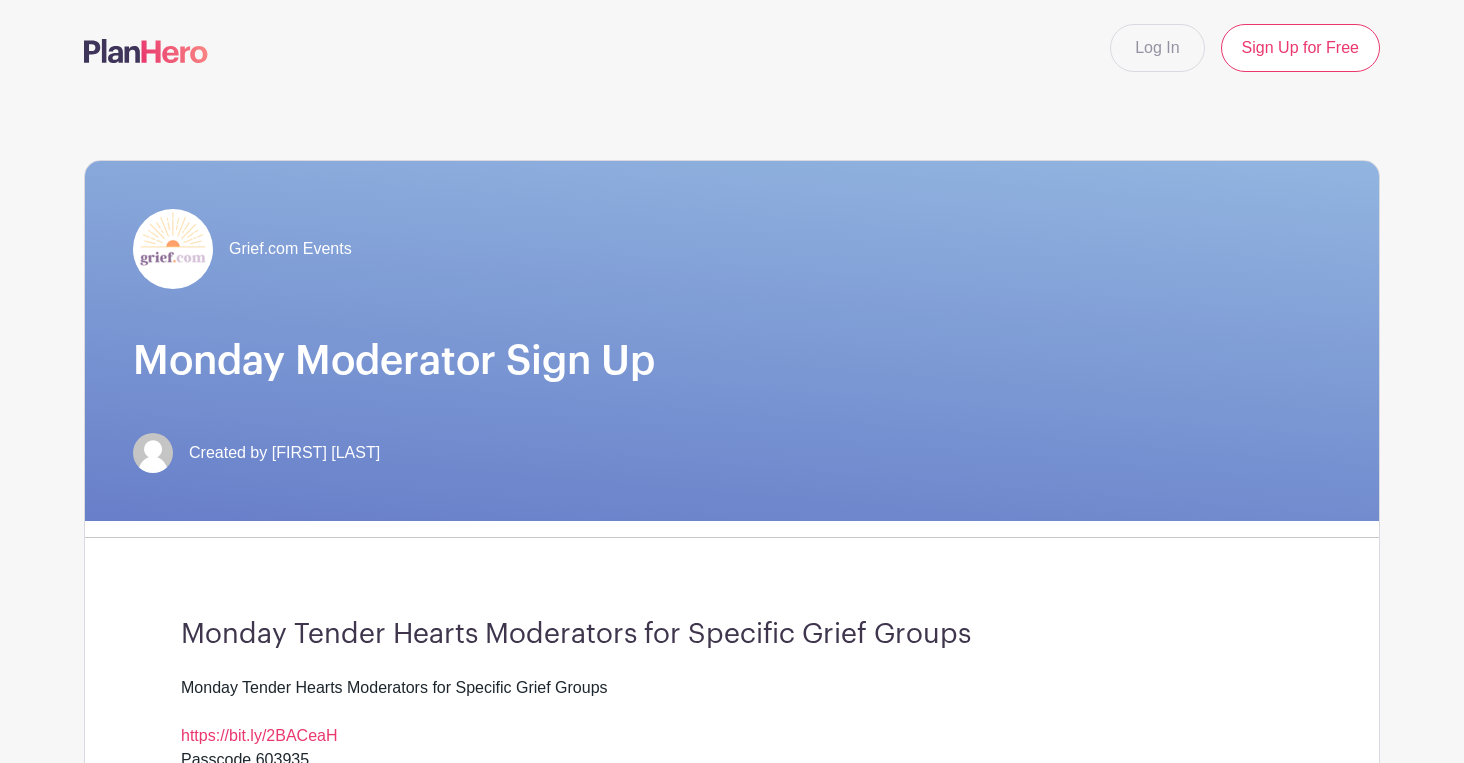 scroll, scrollTop: 0, scrollLeft: 0, axis: both 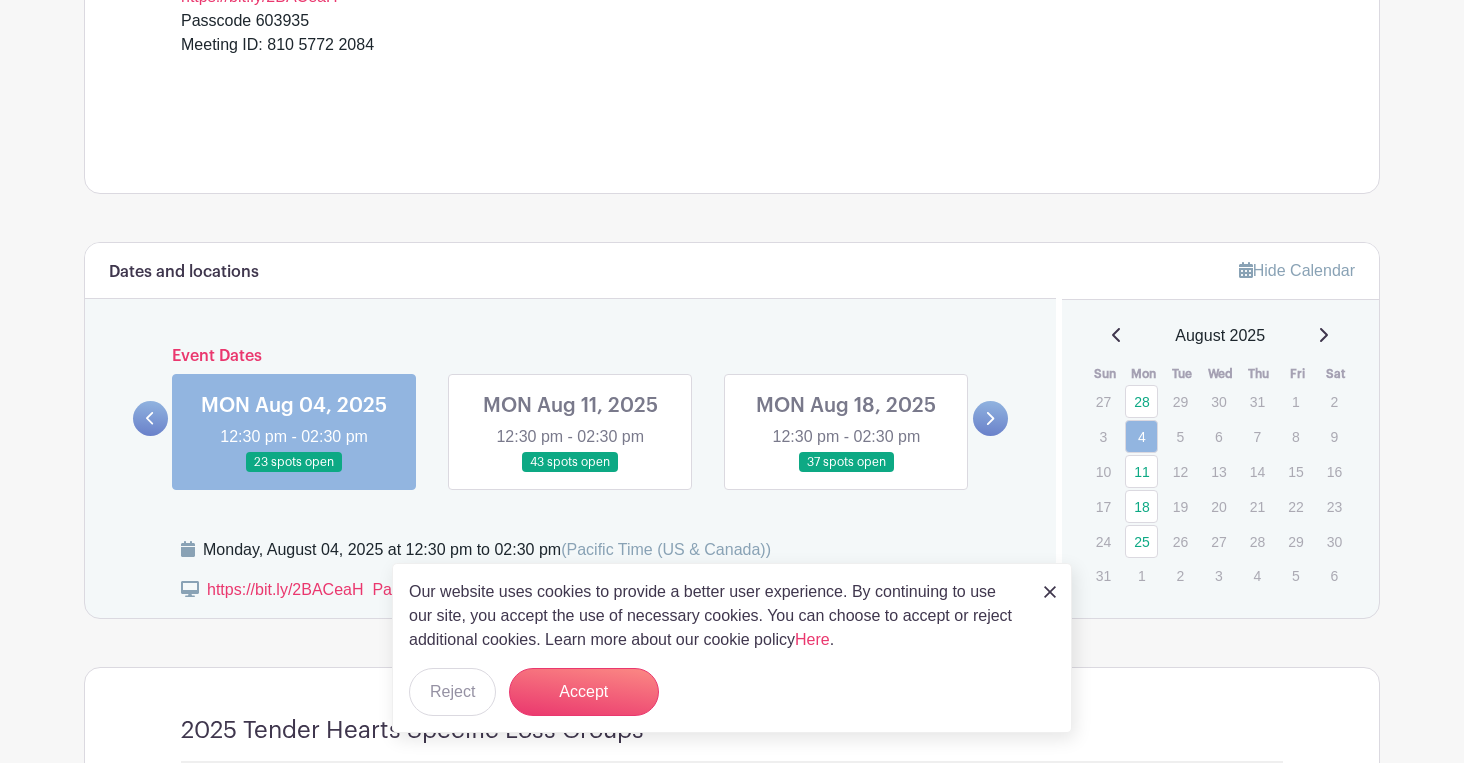 click at bounding box center (1050, 592) 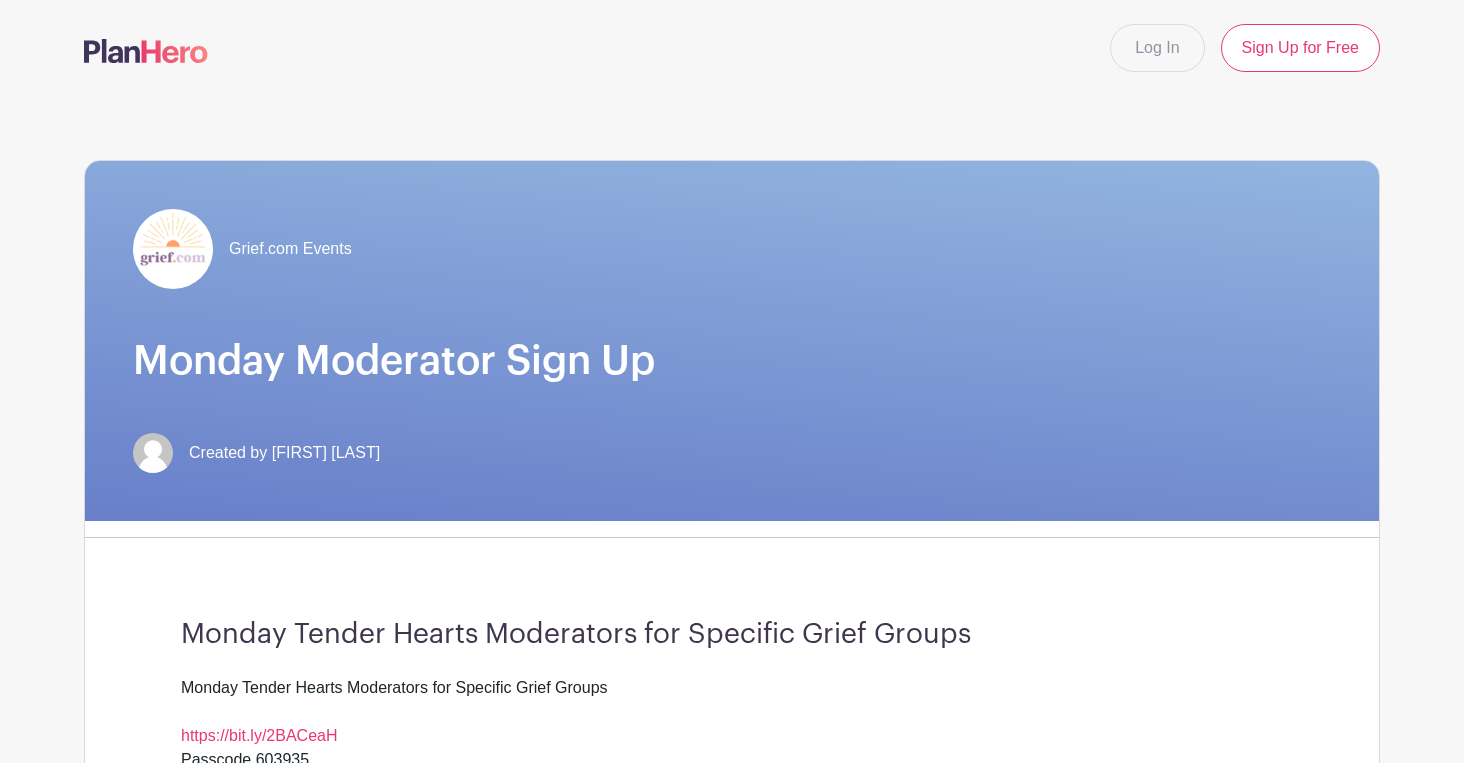 scroll, scrollTop: 0, scrollLeft: 0, axis: both 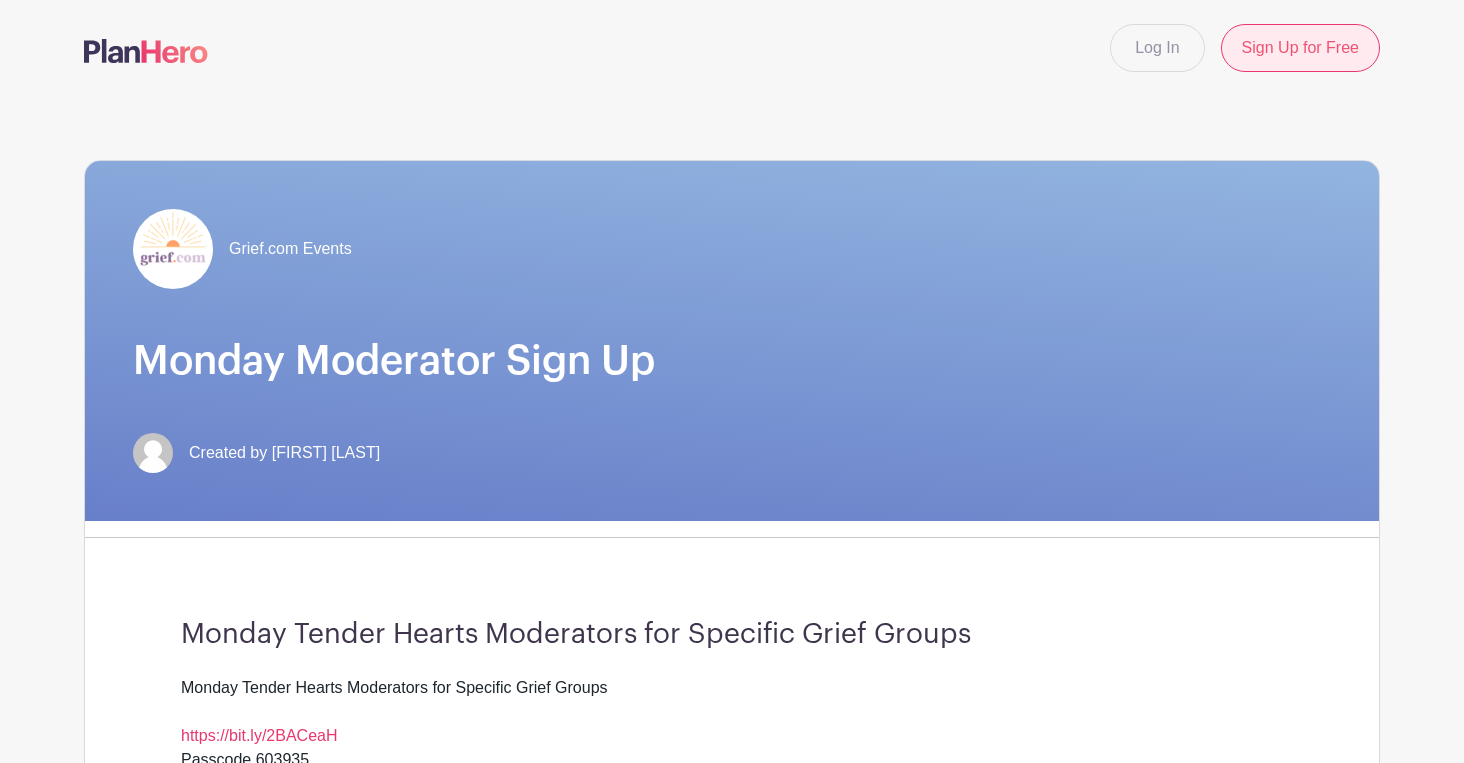 click on "Sign Up for Free" at bounding box center (1300, 48) 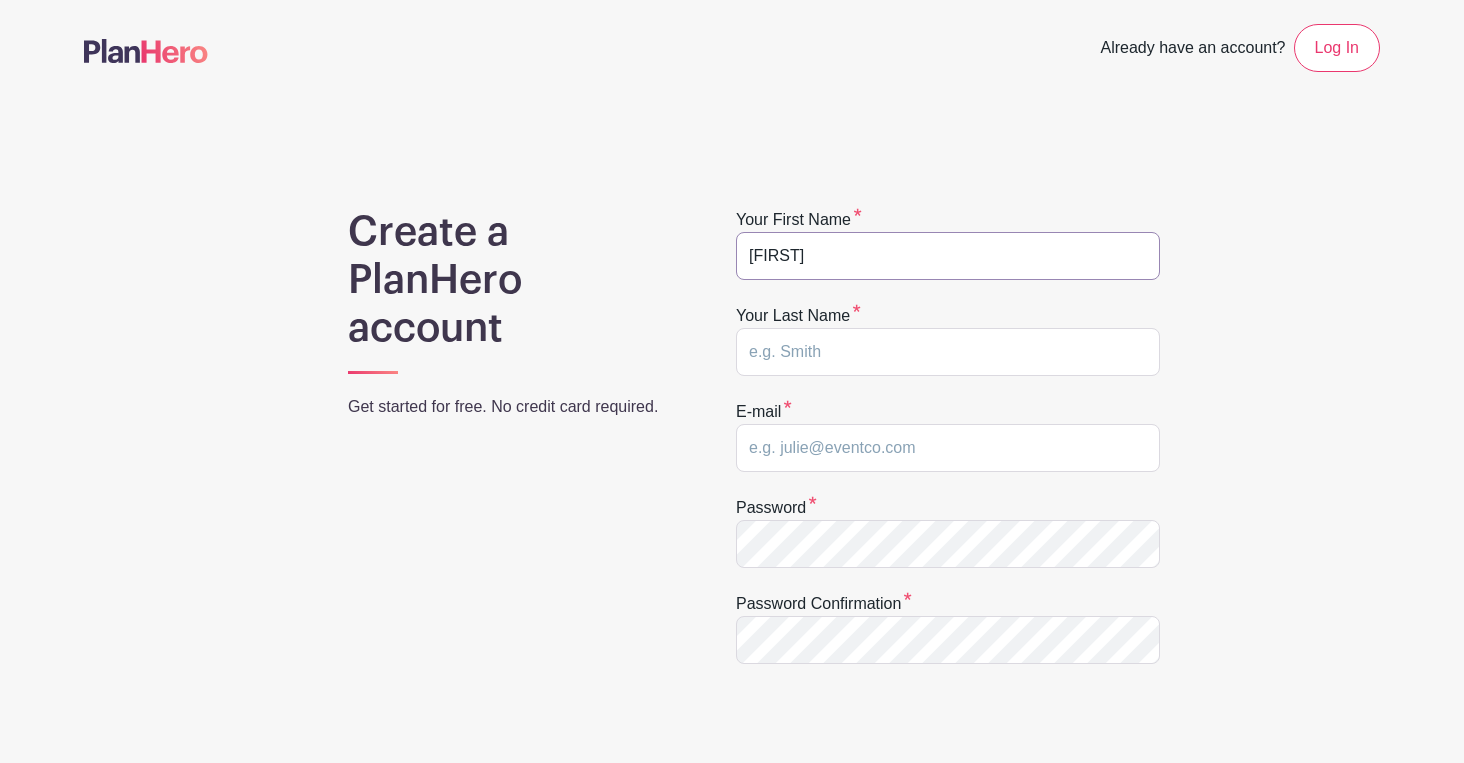 type on "[FIRST]" 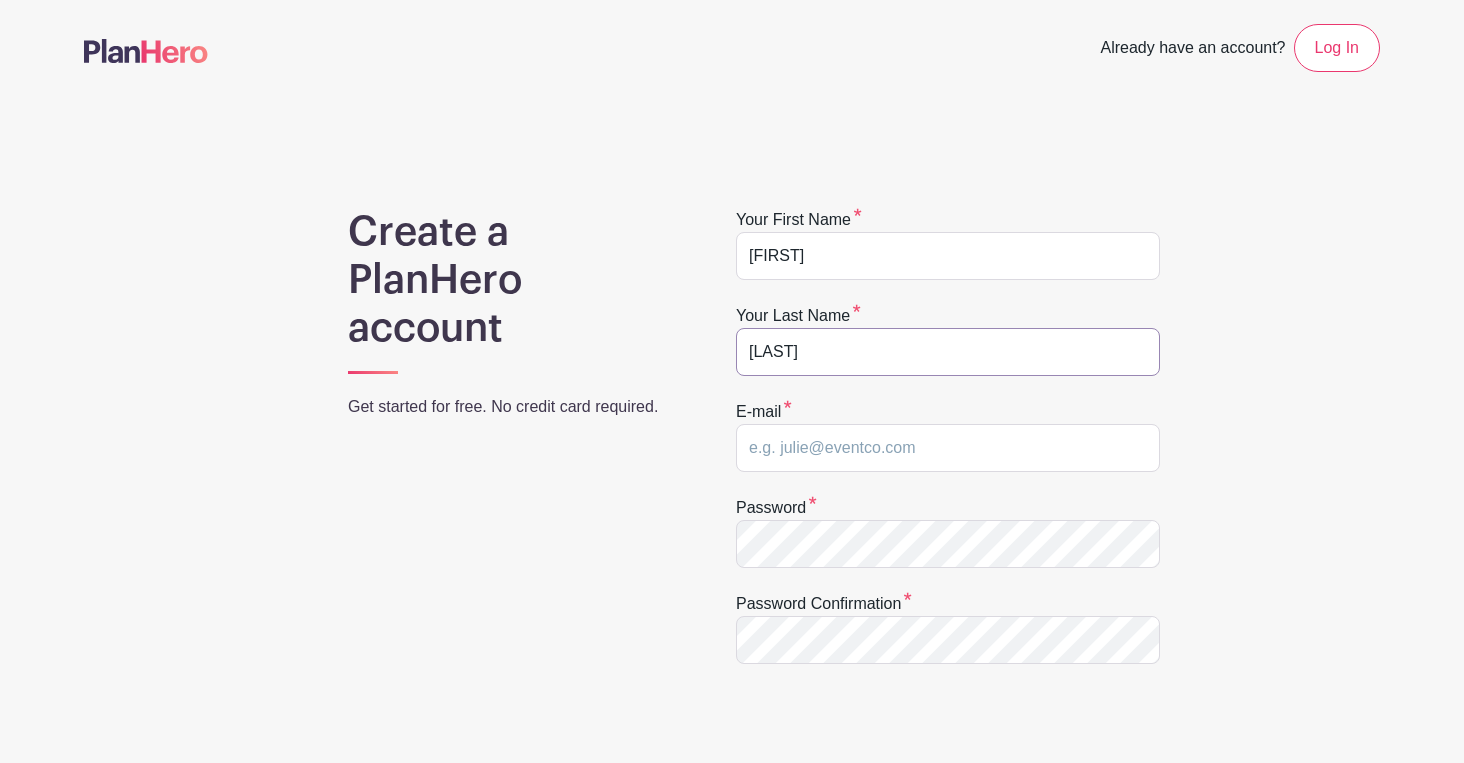 type on "[LAST]" 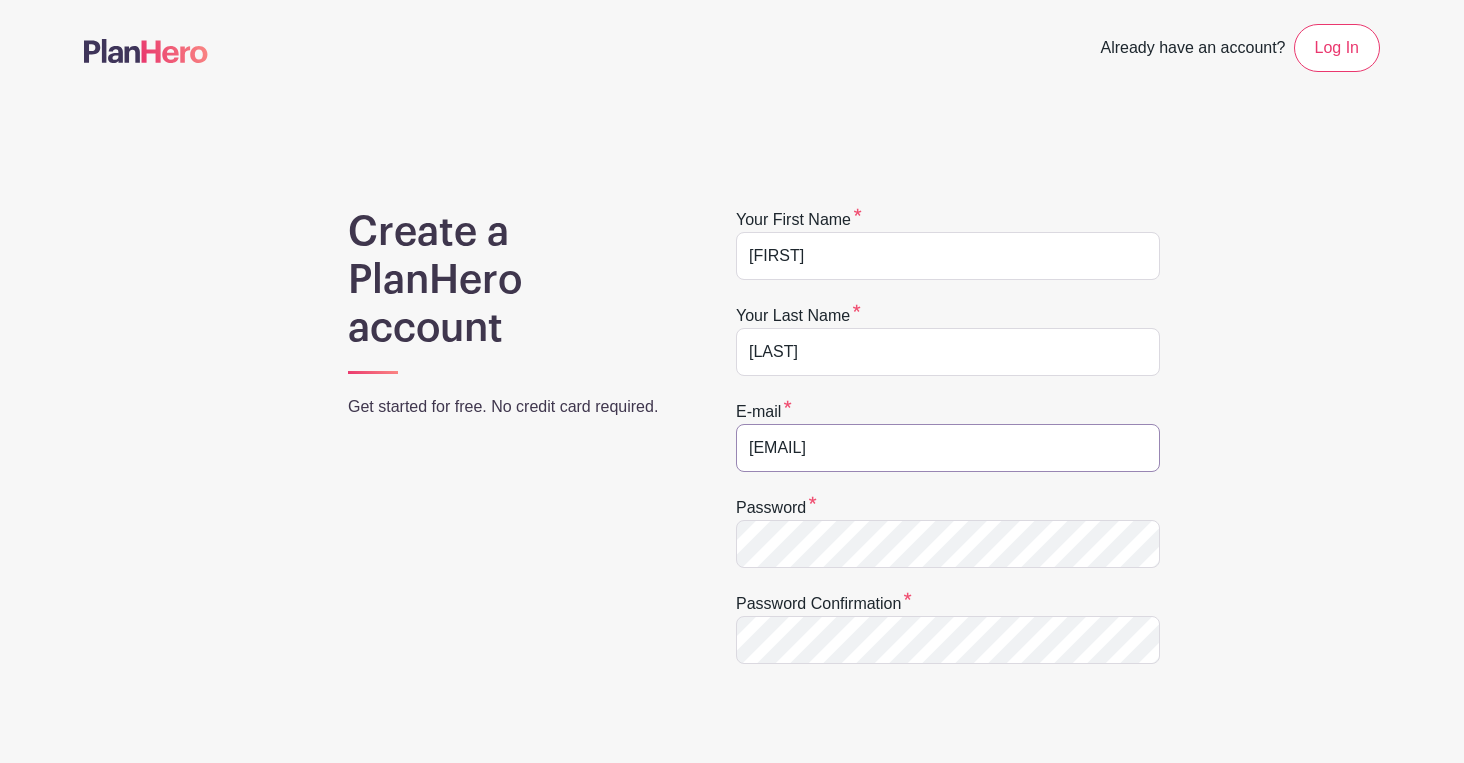 type on "[EMAIL]" 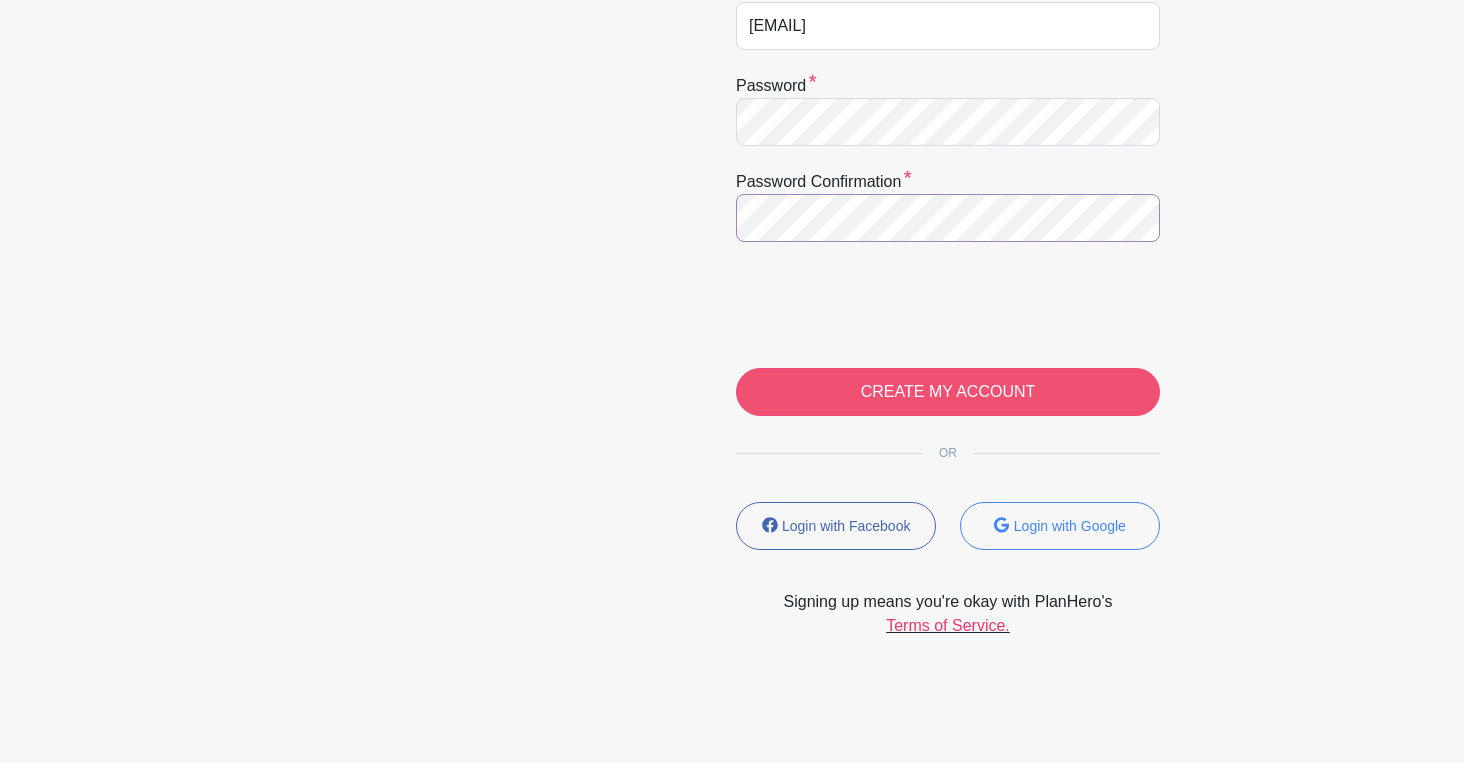 scroll, scrollTop: 422, scrollLeft: 0, axis: vertical 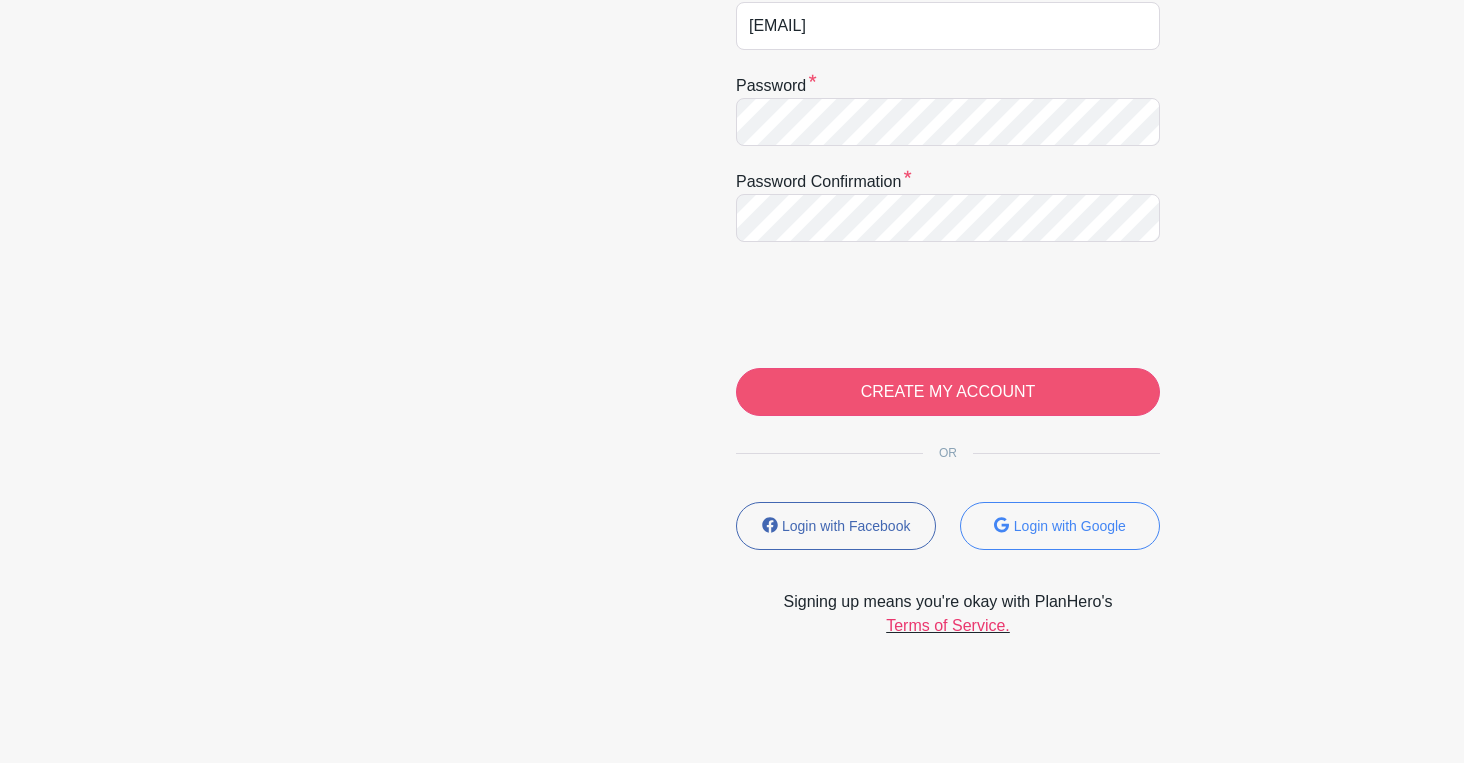 click on "CREATE MY ACCOUNT" at bounding box center (948, 392) 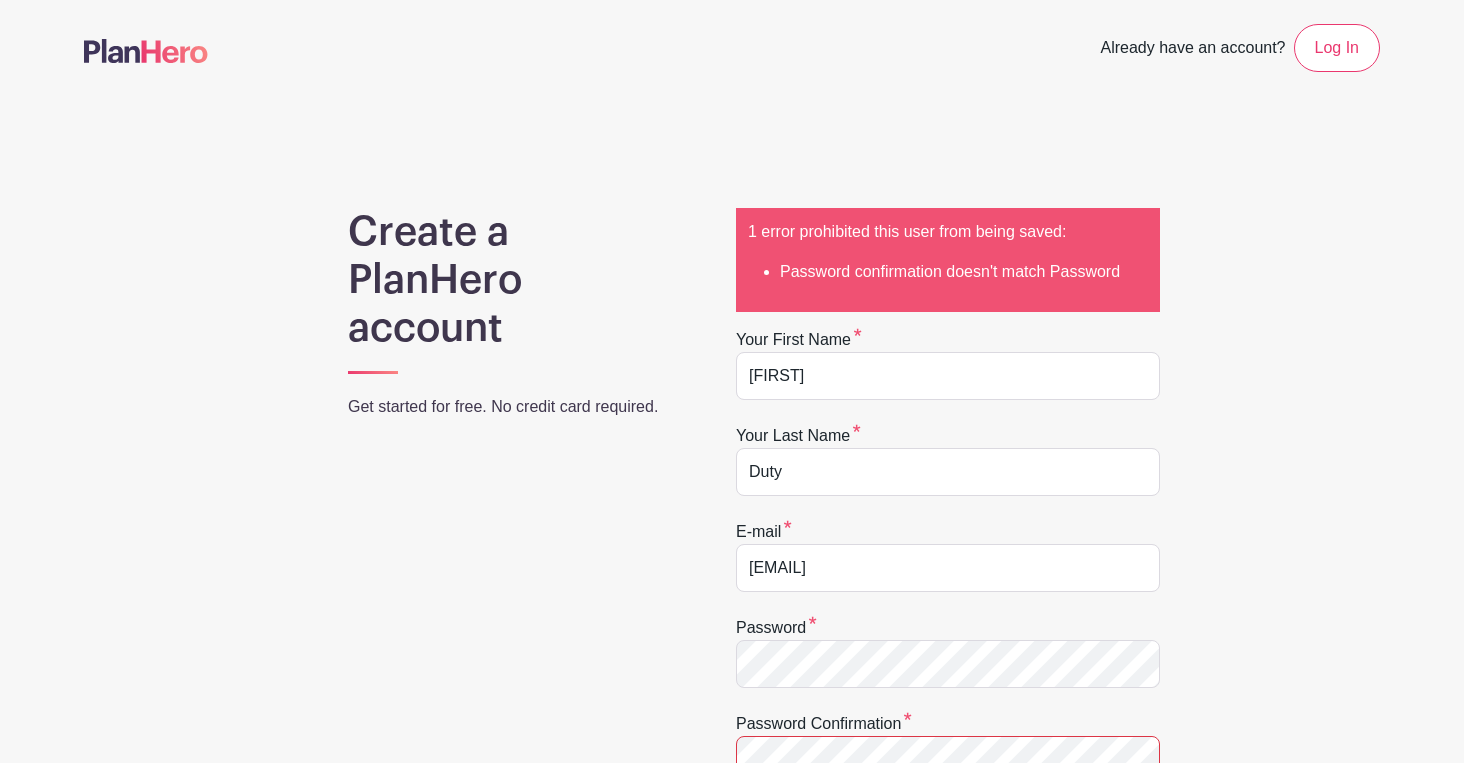 scroll, scrollTop: 0, scrollLeft: 0, axis: both 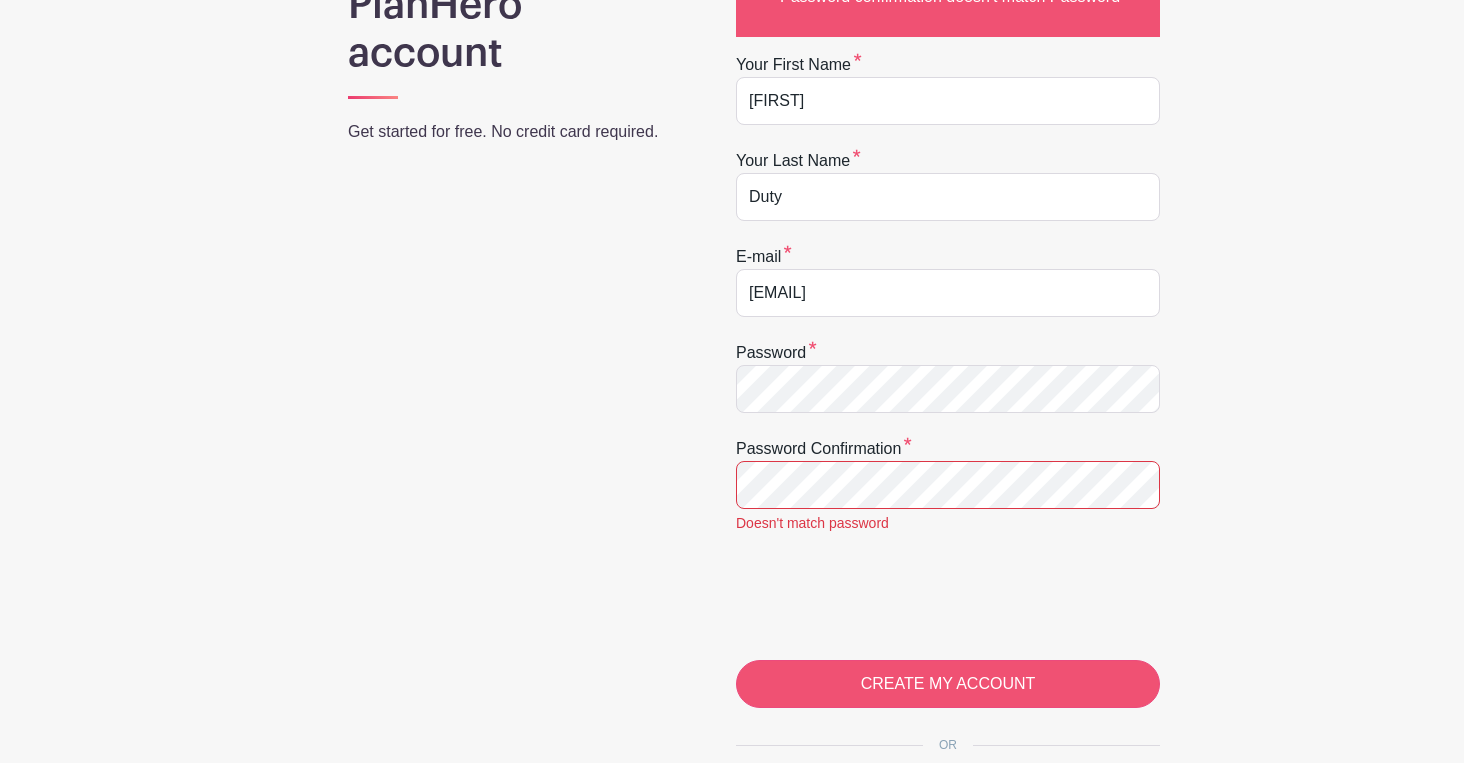click on "CREATE MY ACCOUNT" at bounding box center [948, 684] 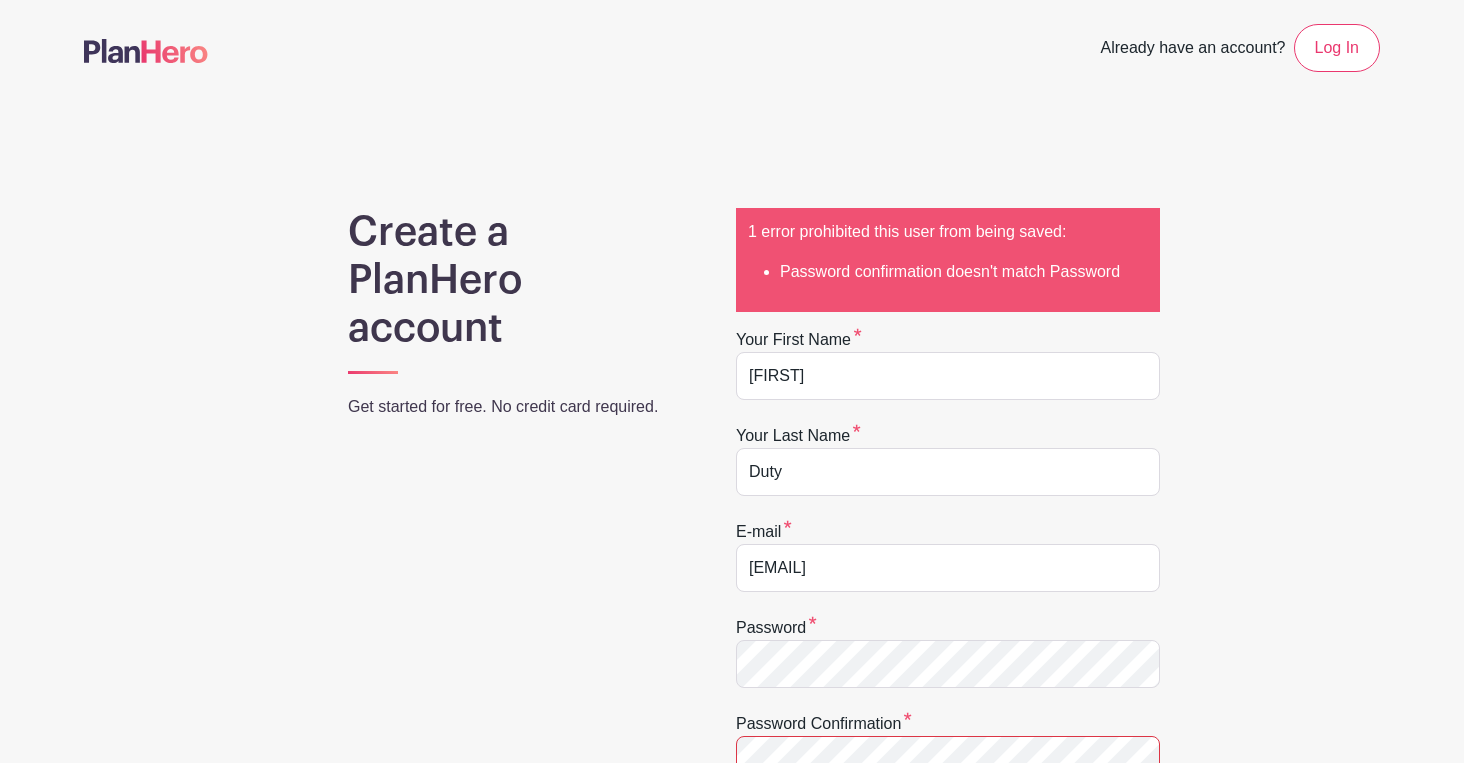 scroll, scrollTop: 0, scrollLeft: 0, axis: both 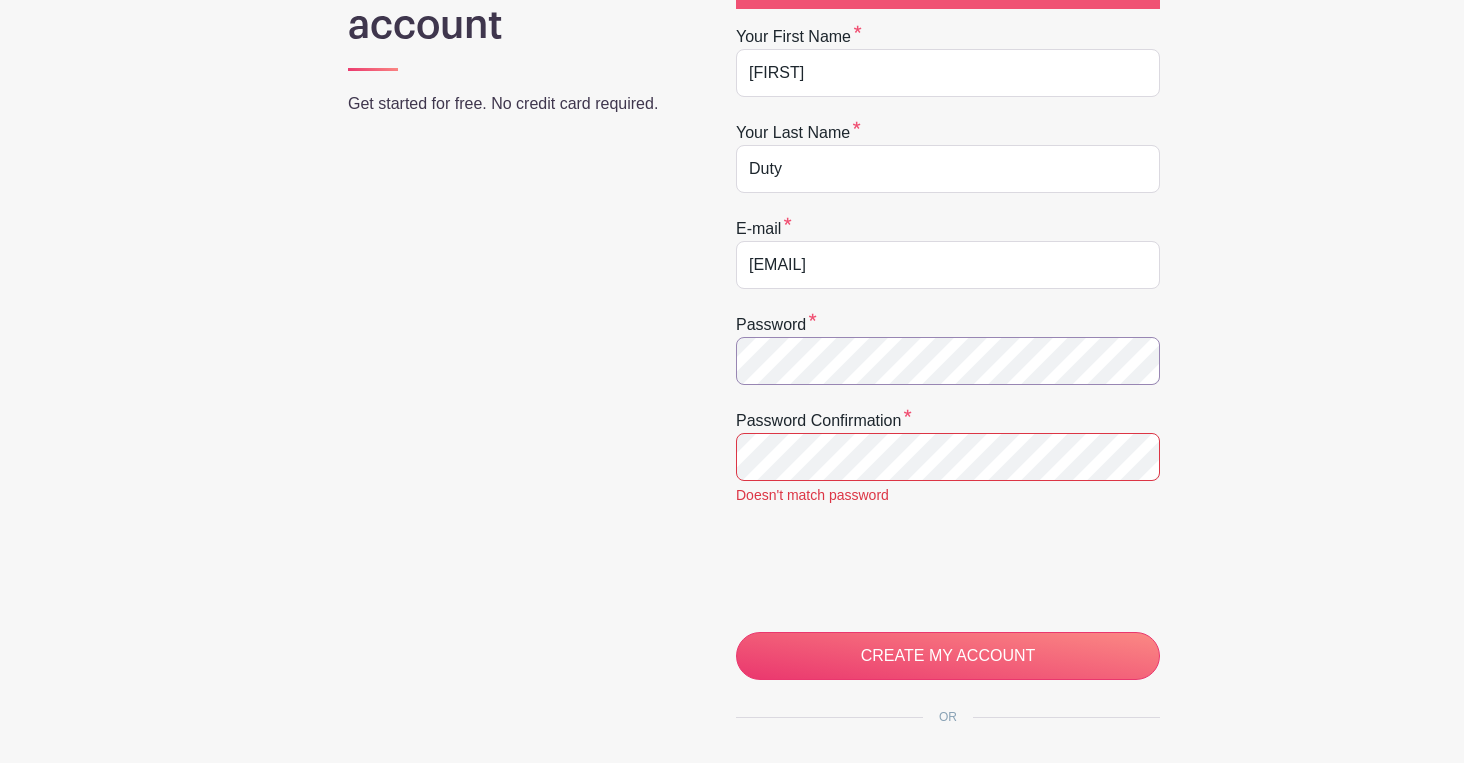 click on "Create a PlanHero account
Get started for free. No credit card required.
1 error prohibited this user from being saved:
Password confirmation doesn't match Password
Your first name
Laura
Your last name
Duty
E-mail
lauraduty@icloud.com
Password
Password confirmation
Doesn't match password
CREATE MY ACCOUNT
OR
Login with Facebook
Login with Google
Signing up means you're okay with PlanHero's" at bounding box center (732, 403) 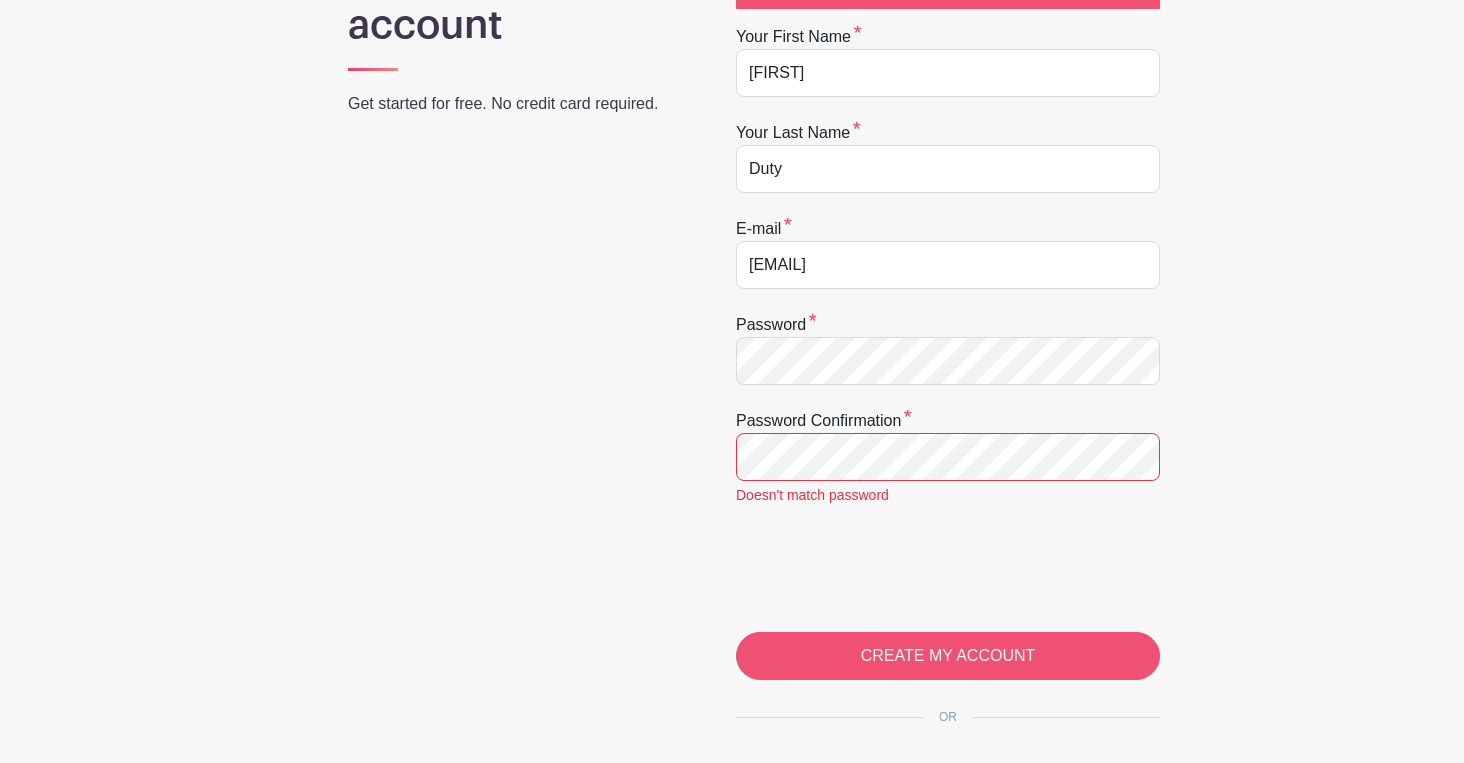 click on "CREATE MY ACCOUNT" at bounding box center [948, 656] 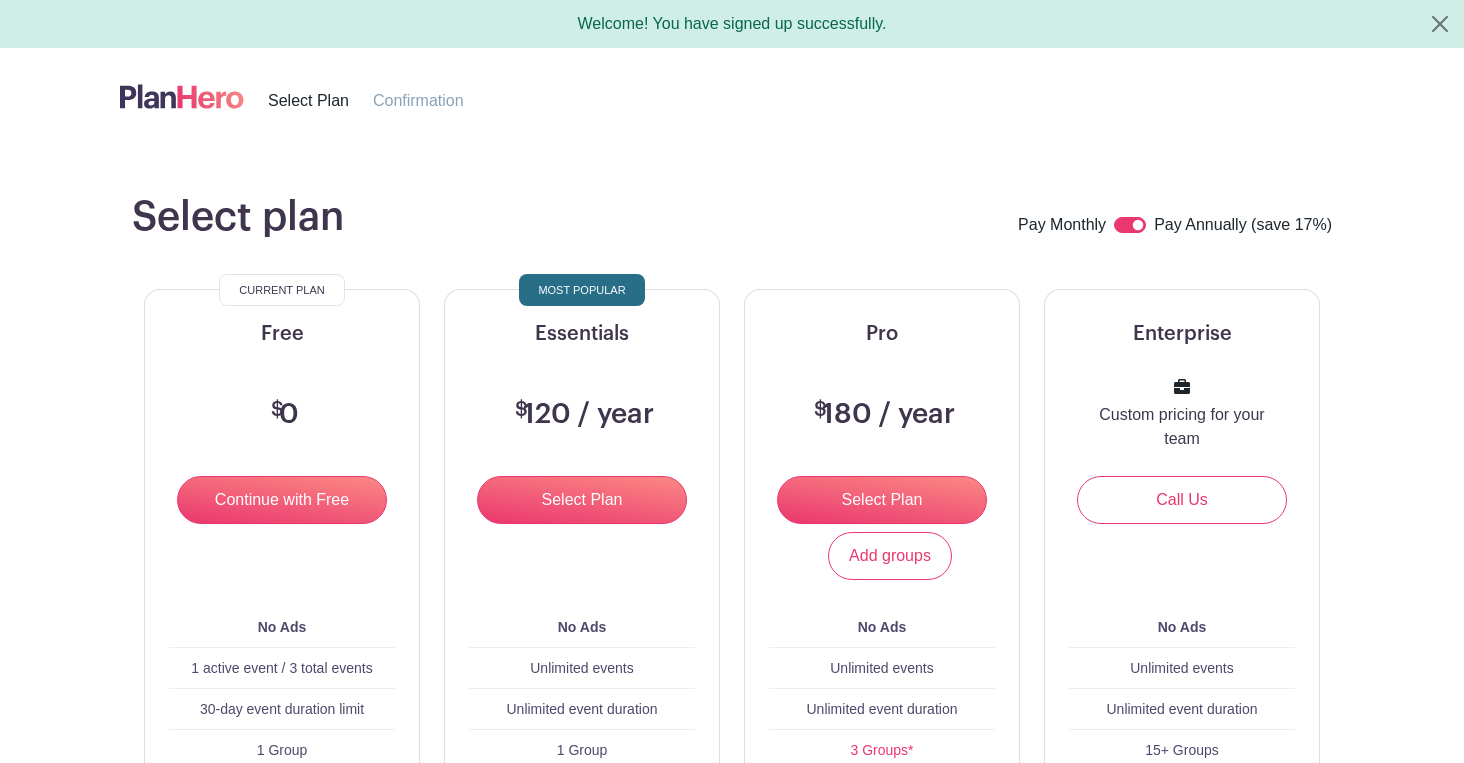 scroll, scrollTop: 0, scrollLeft: 0, axis: both 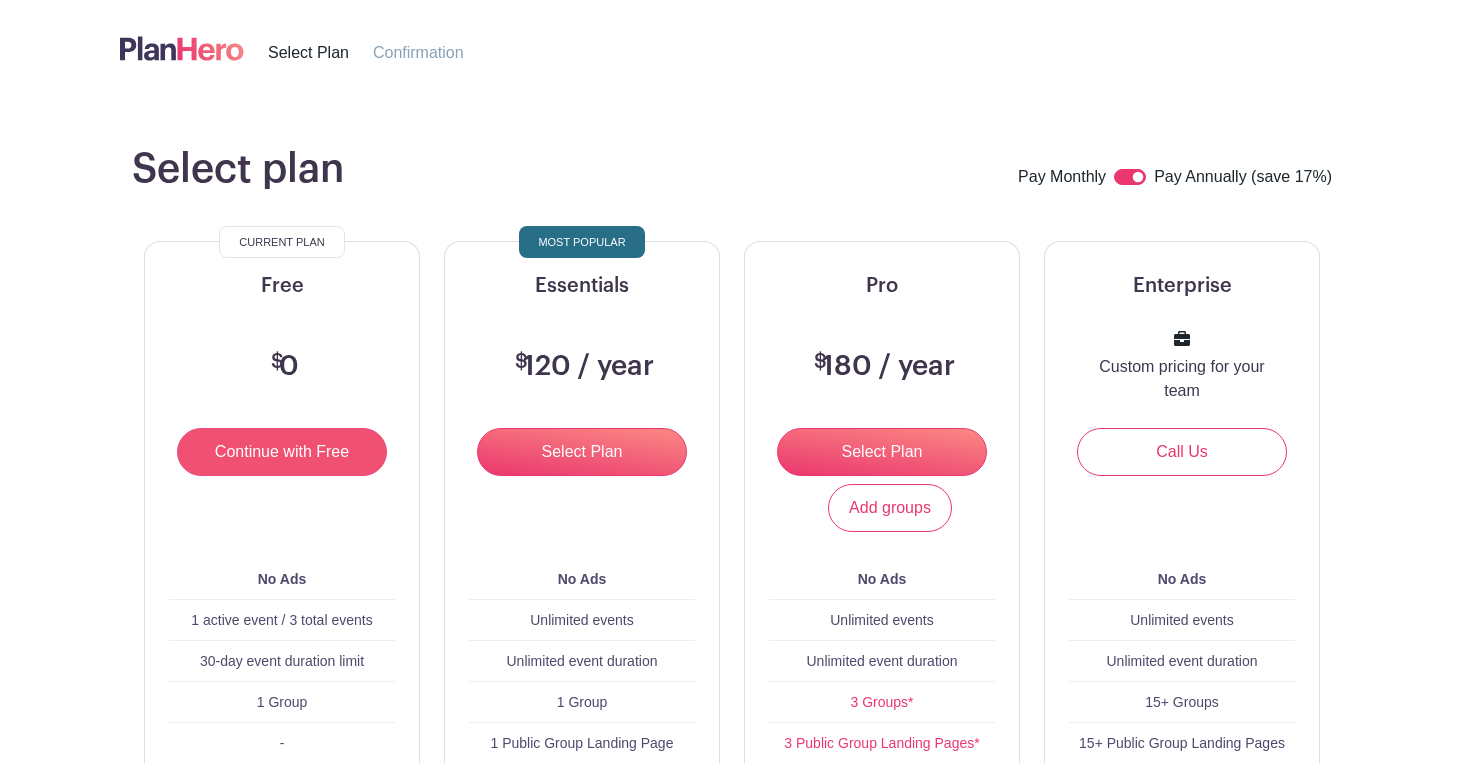 click on "Continue with Free" at bounding box center (282, 452) 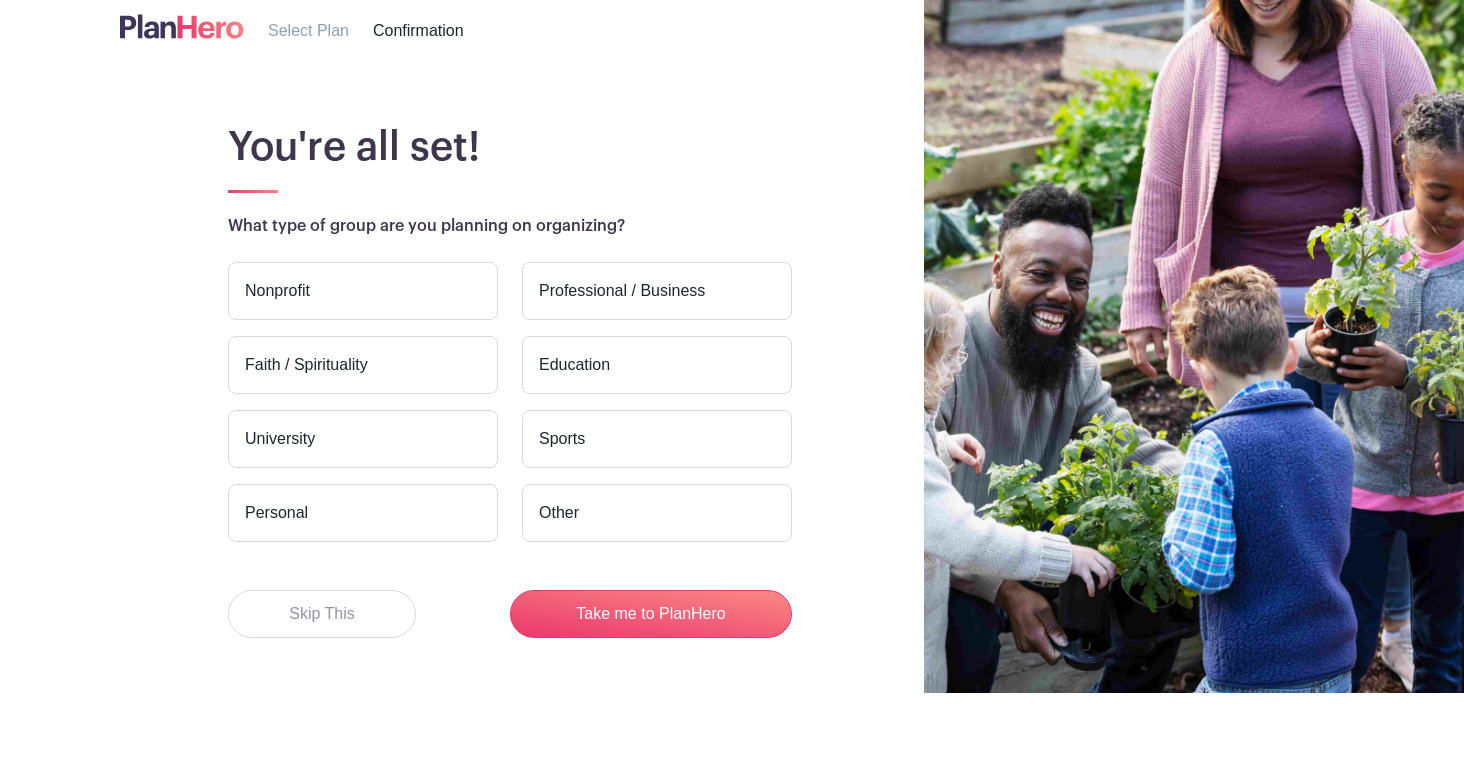 scroll, scrollTop: 71, scrollLeft: 0, axis: vertical 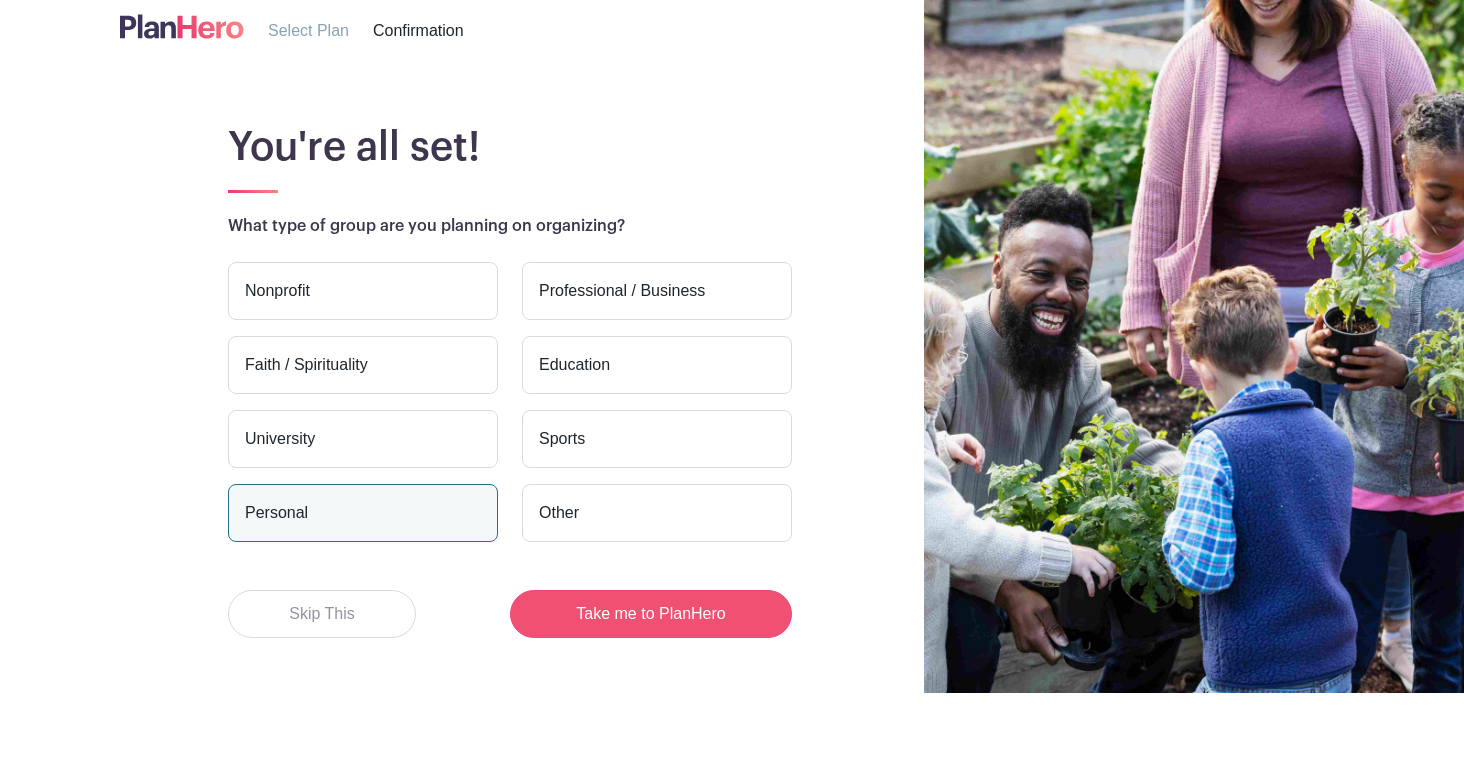 click on "Take me to PlanHero" at bounding box center [651, 614] 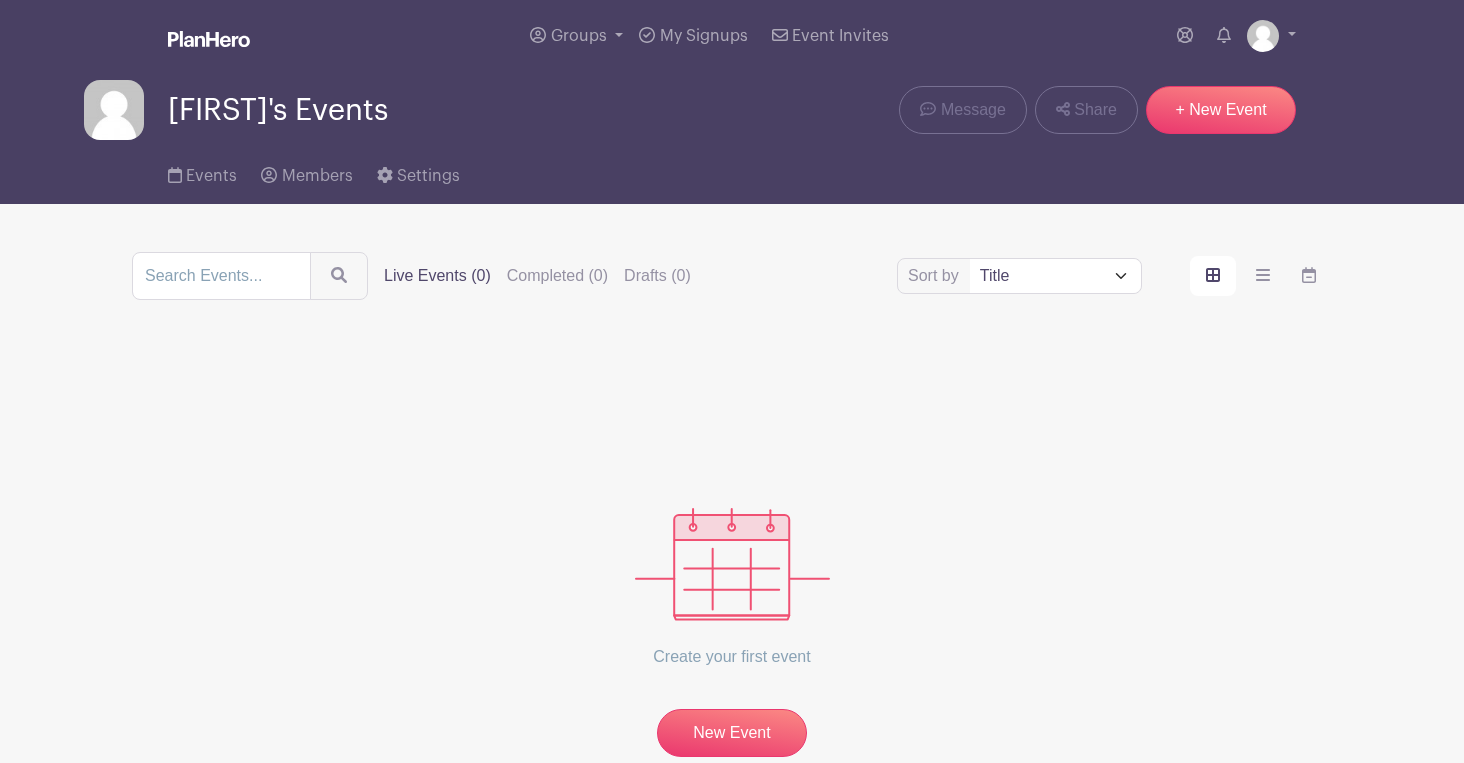 scroll, scrollTop: 0, scrollLeft: 0, axis: both 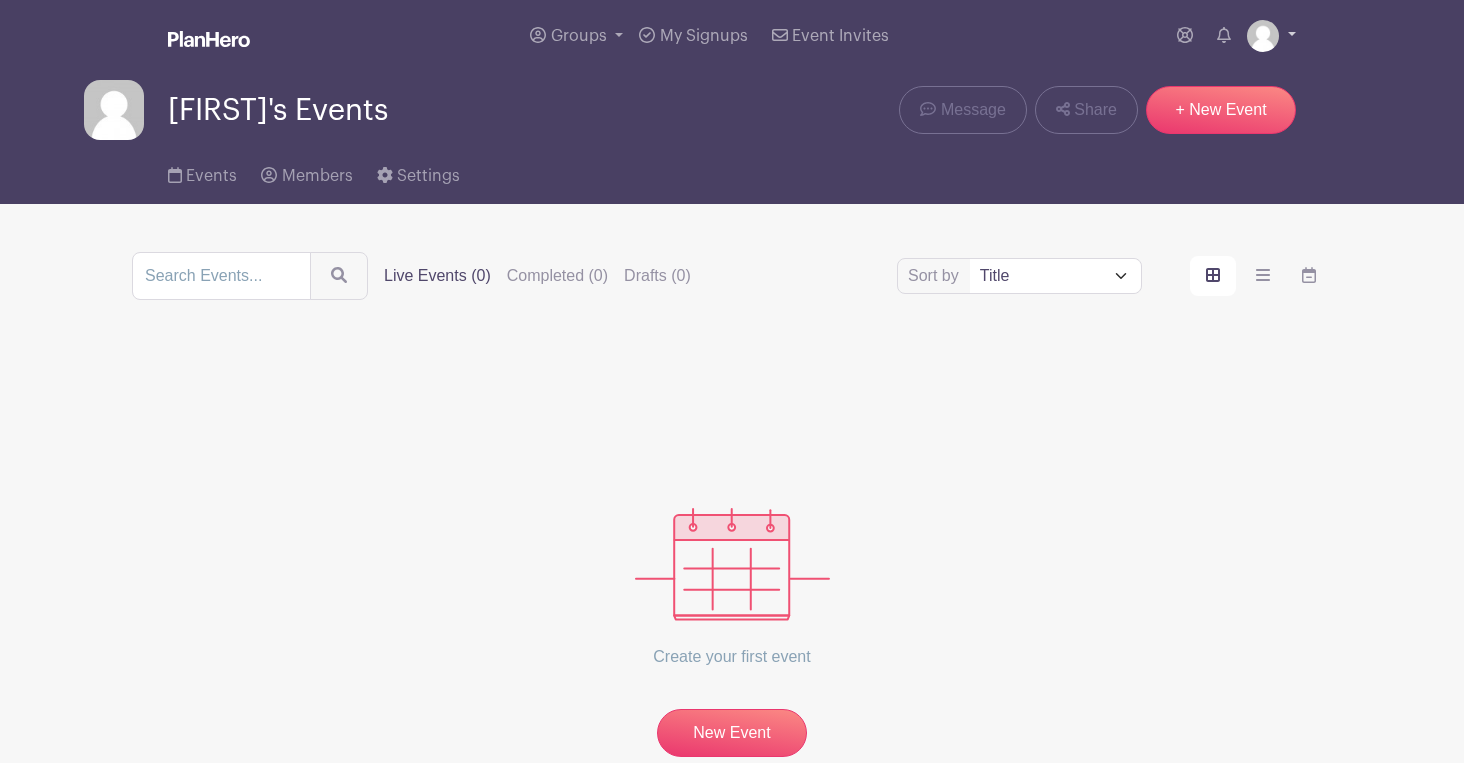 click at bounding box center [1263, 36] 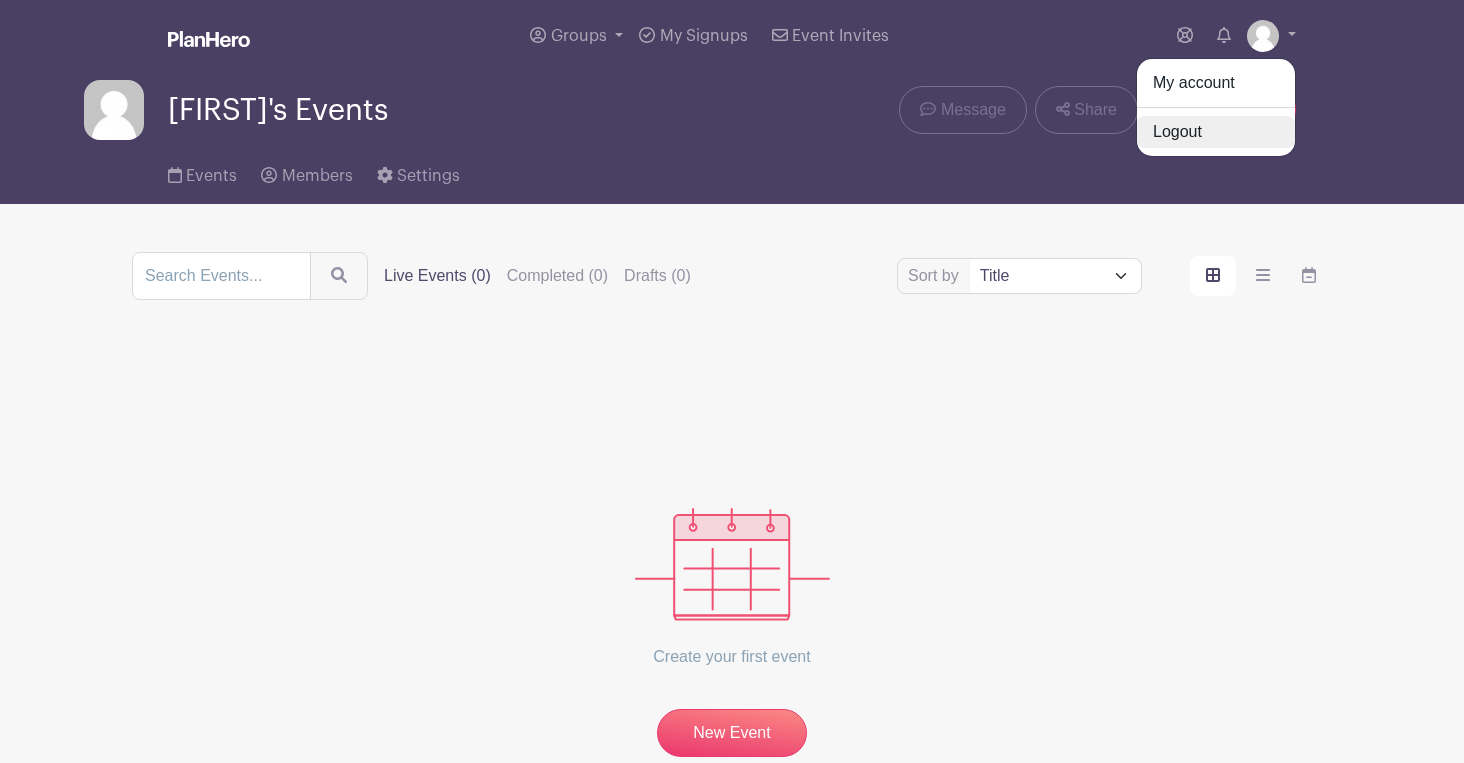 click on "Logout" at bounding box center (1216, 132) 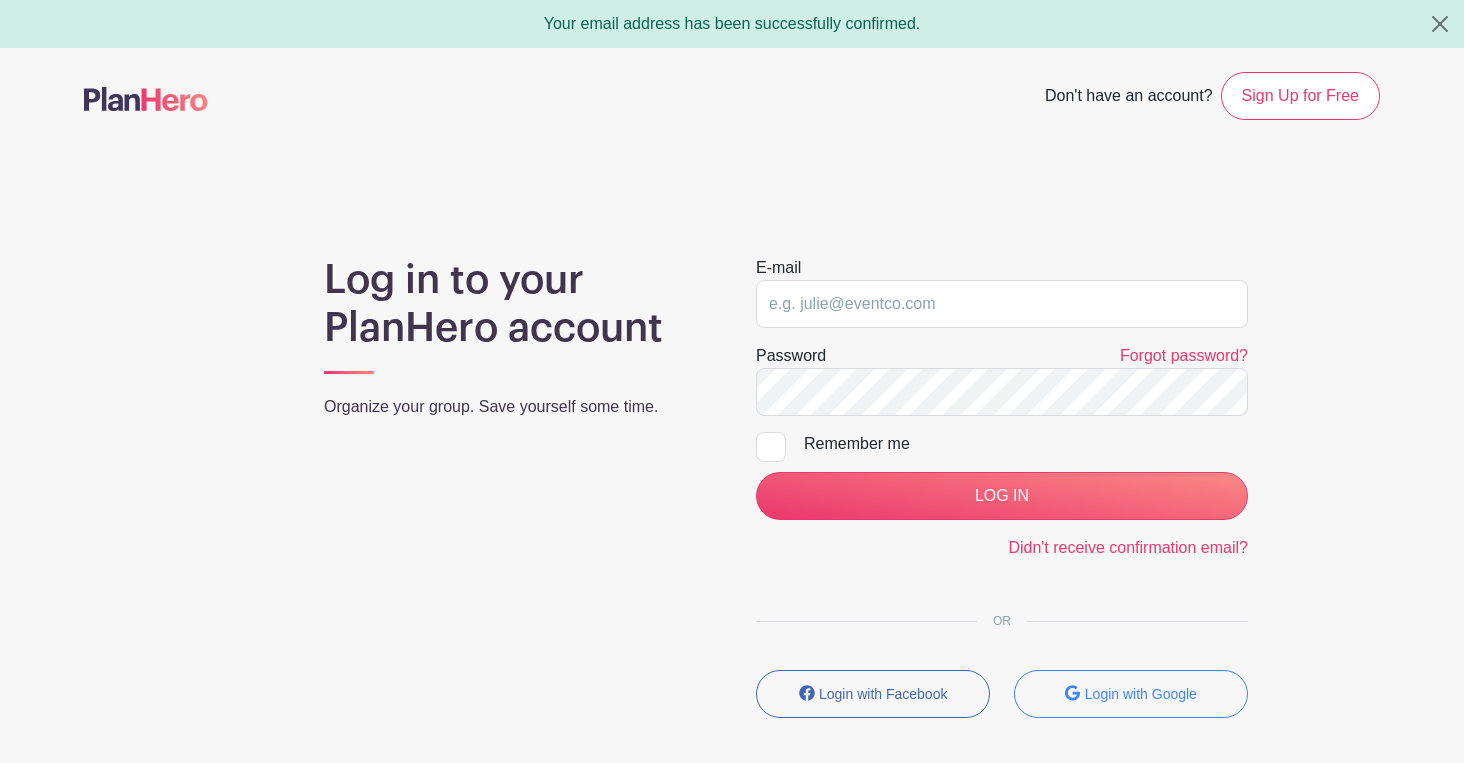 scroll, scrollTop: 0, scrollLeft: 0, axis: both 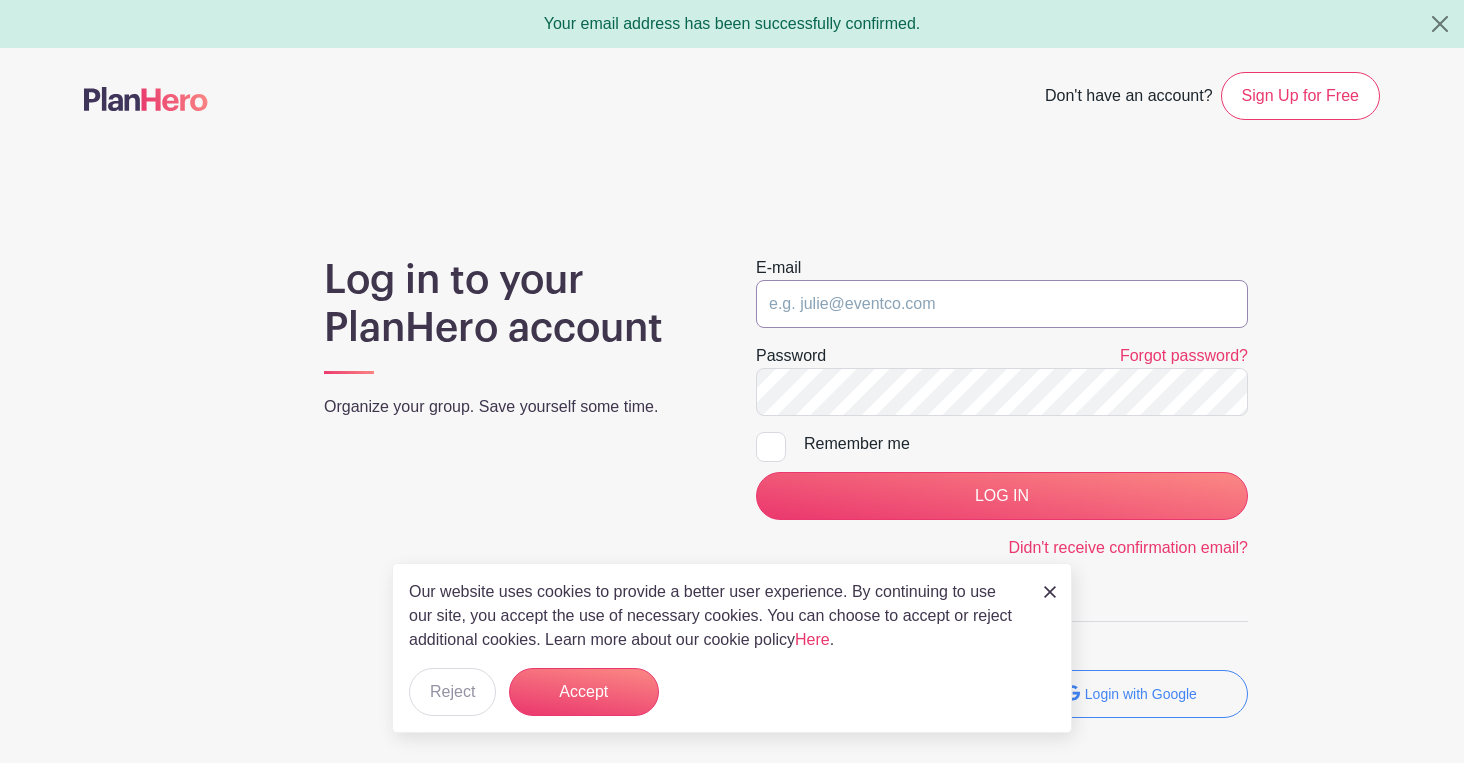 type on "[EMAIL]" 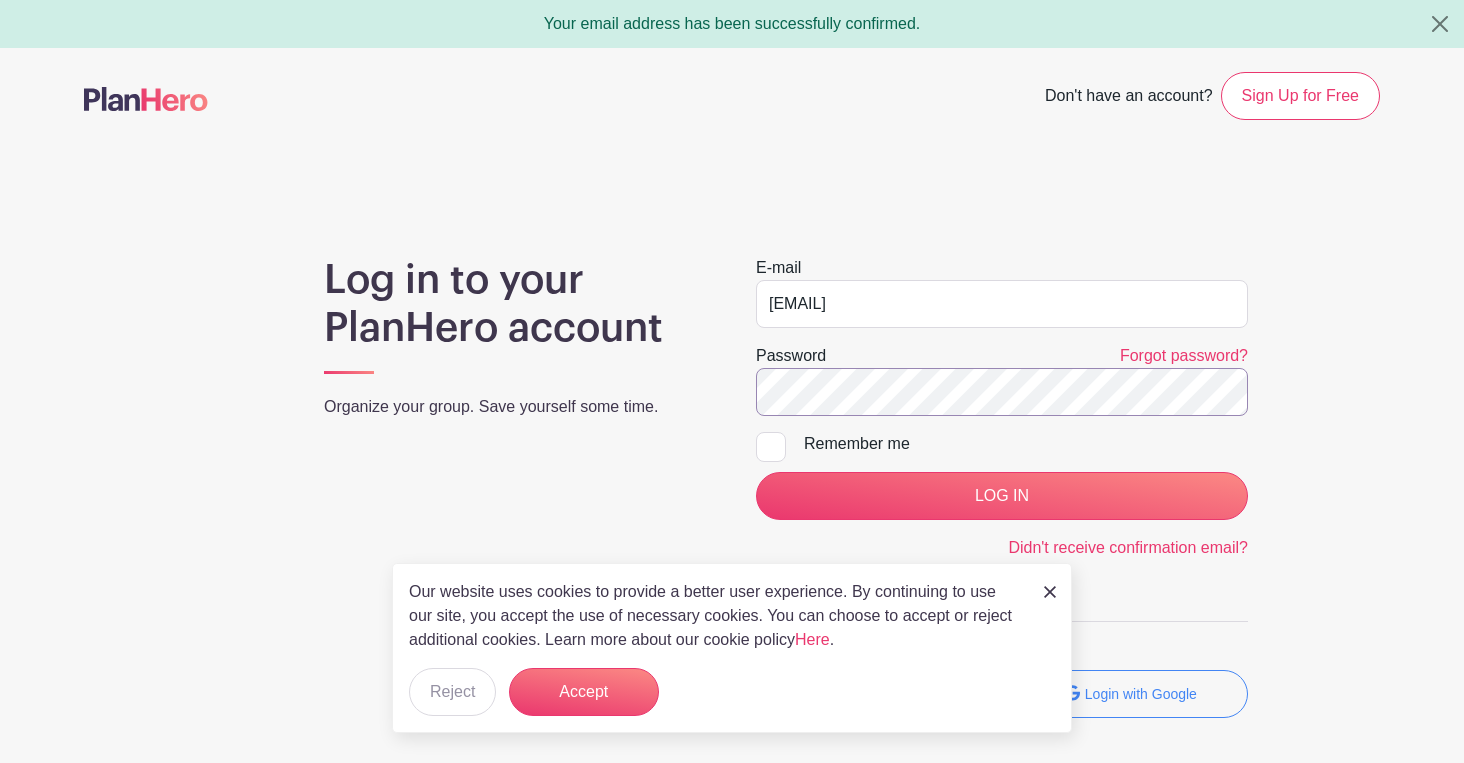 click on "LOG IN" at bounding box center [1002, 496] 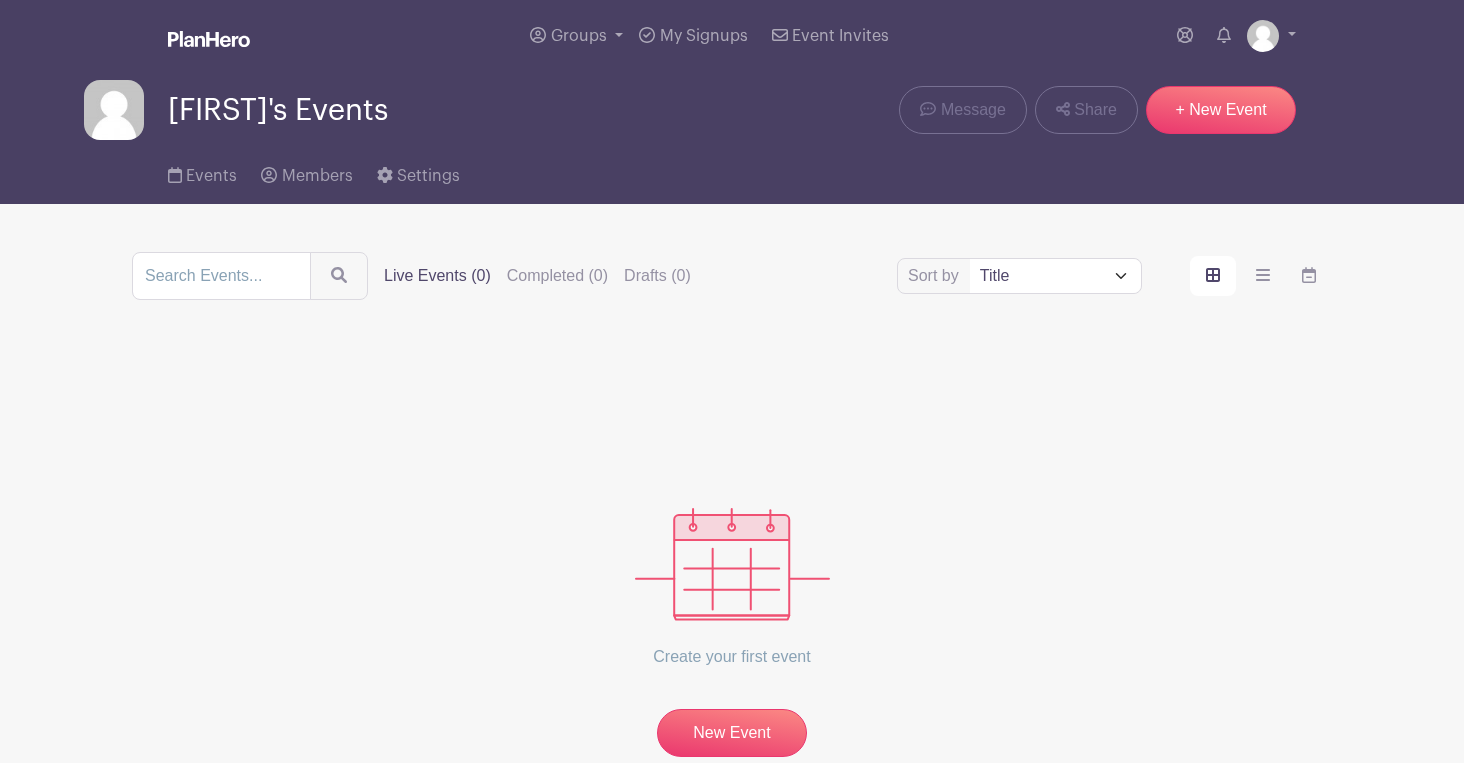 scroll, scrollTop: 0, scrollLeft: 0, axis: both 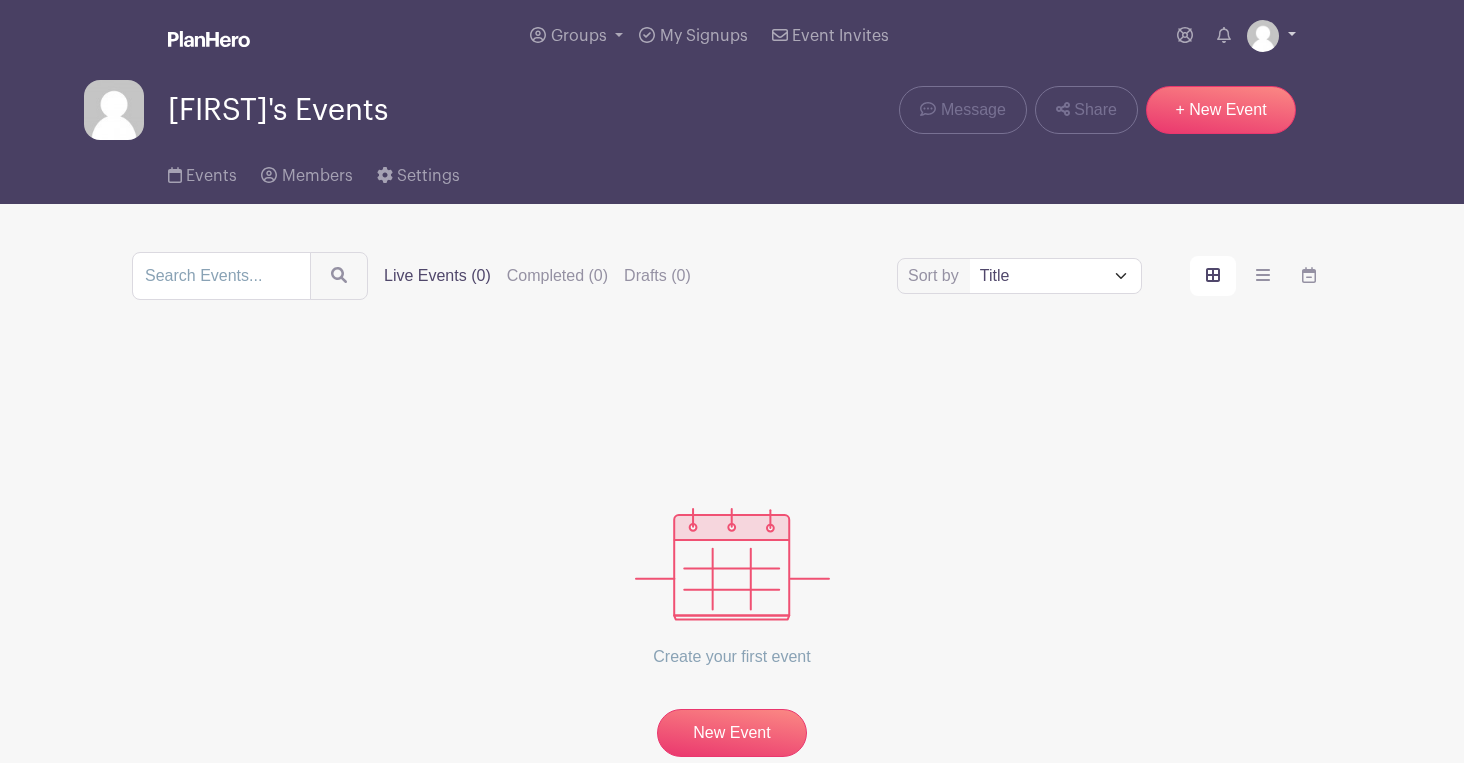 click at bounding box center (1263, 36) 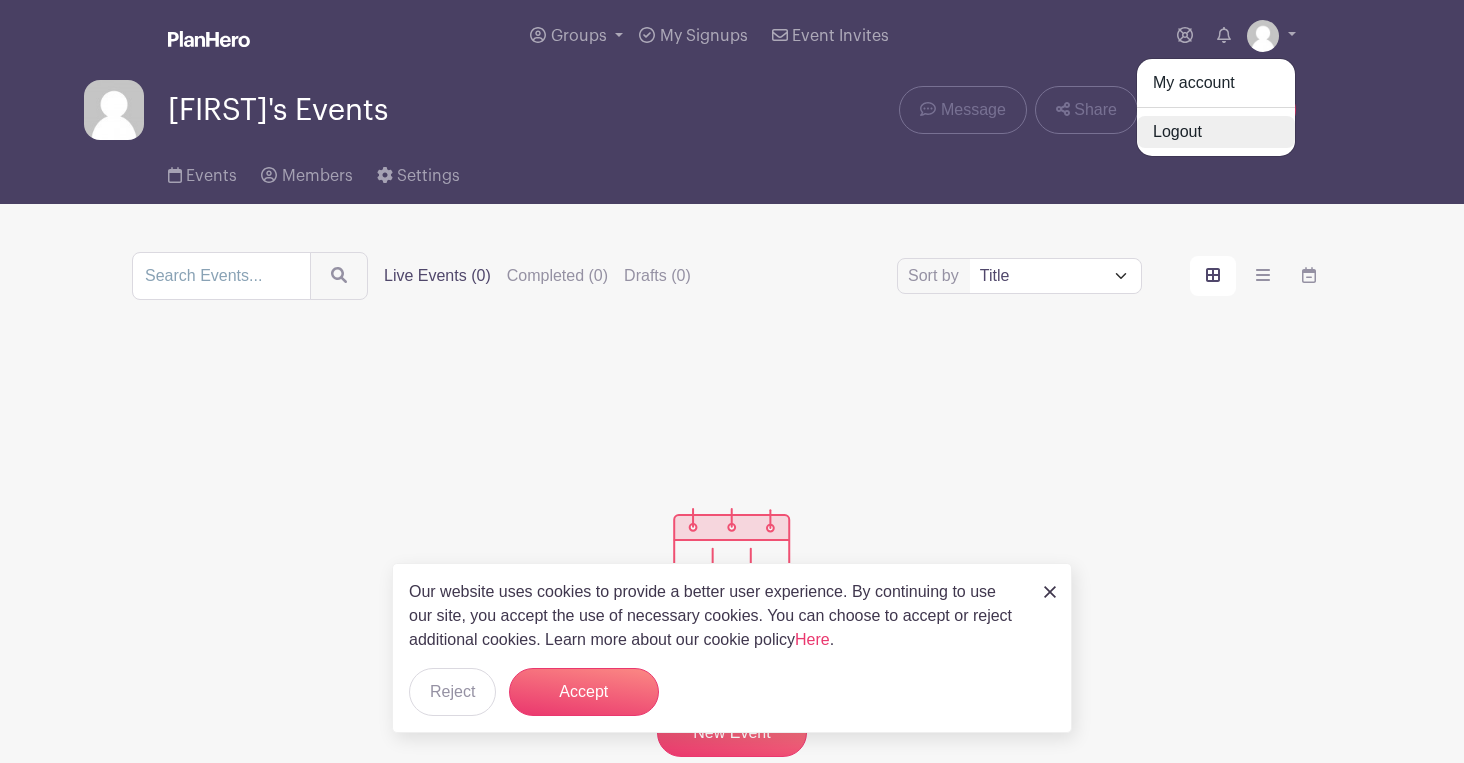 click on "Logout" at bounding box center (1216, 132) 